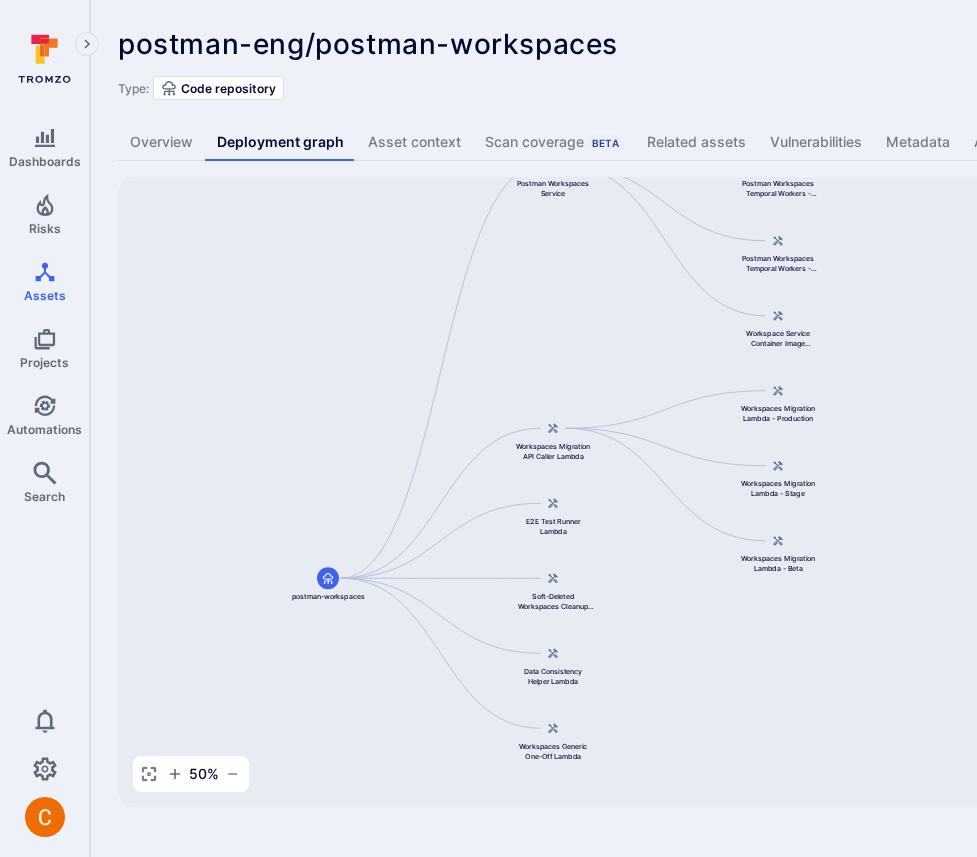 scroll, scrollTop: 0, scrollLeft: 0, axis: both 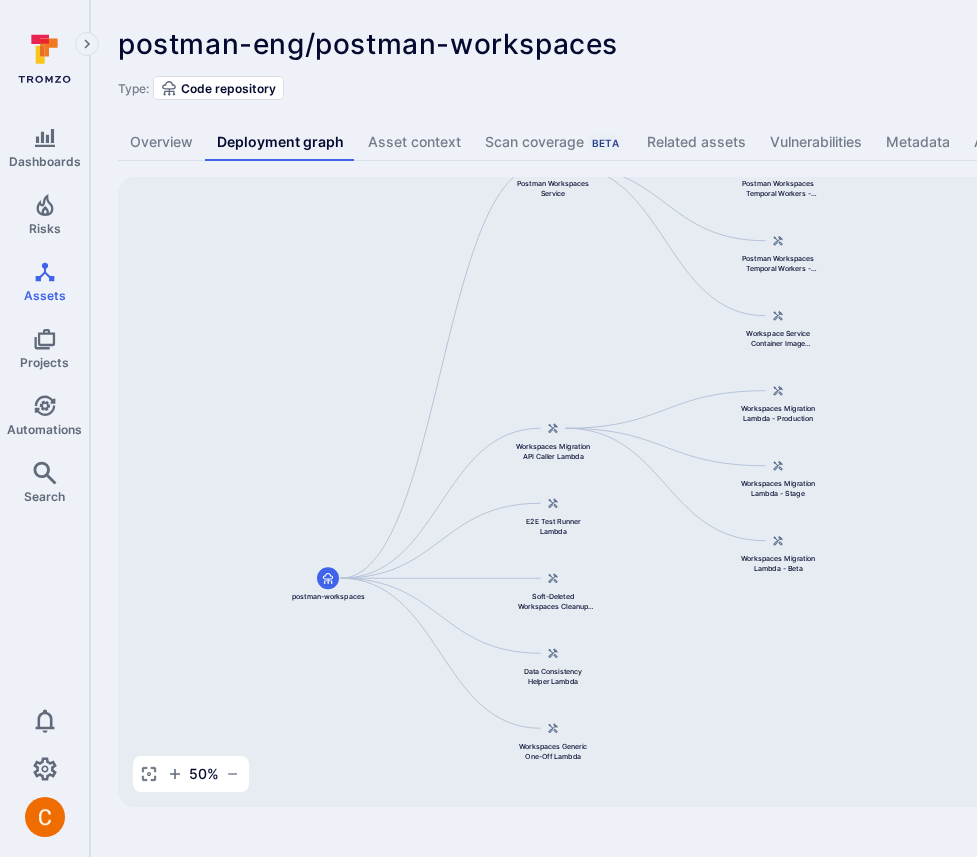 click on "postman-eng/postman-workspaces ...   Show  more Type: Code repository" at bounding box center (765, 64) 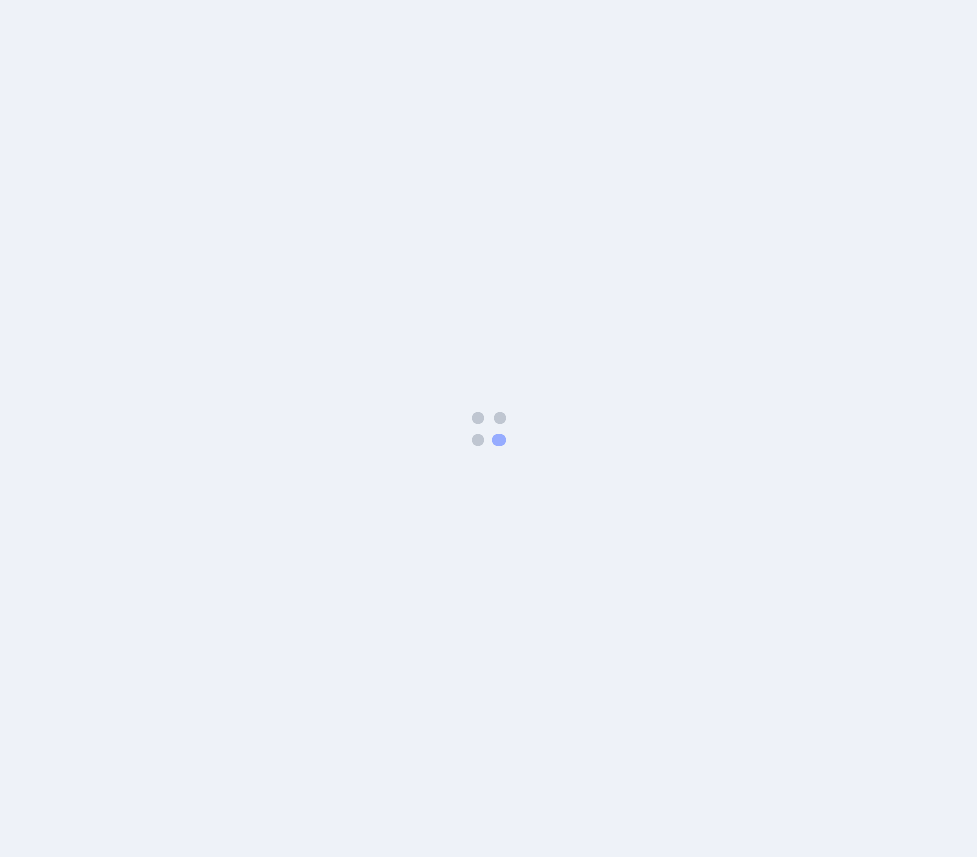 scroll, scrollTop: 0, scrollLeft: 0, axis: both 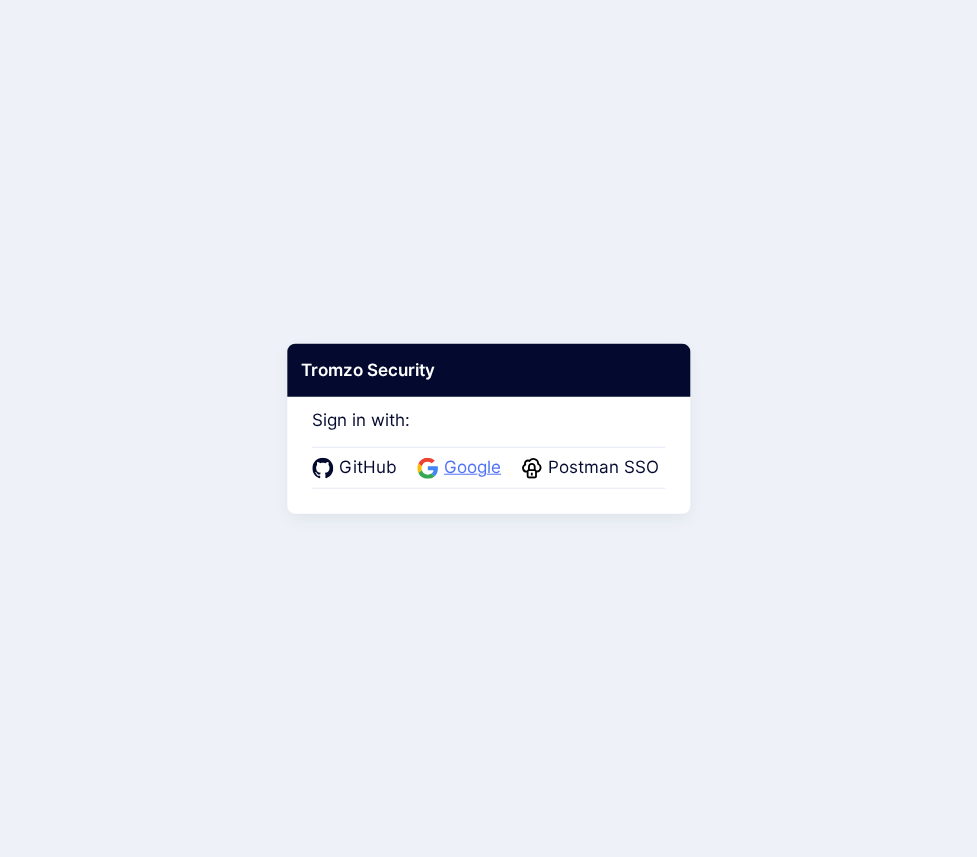 click on "Google" at bounding box center (472, 468) 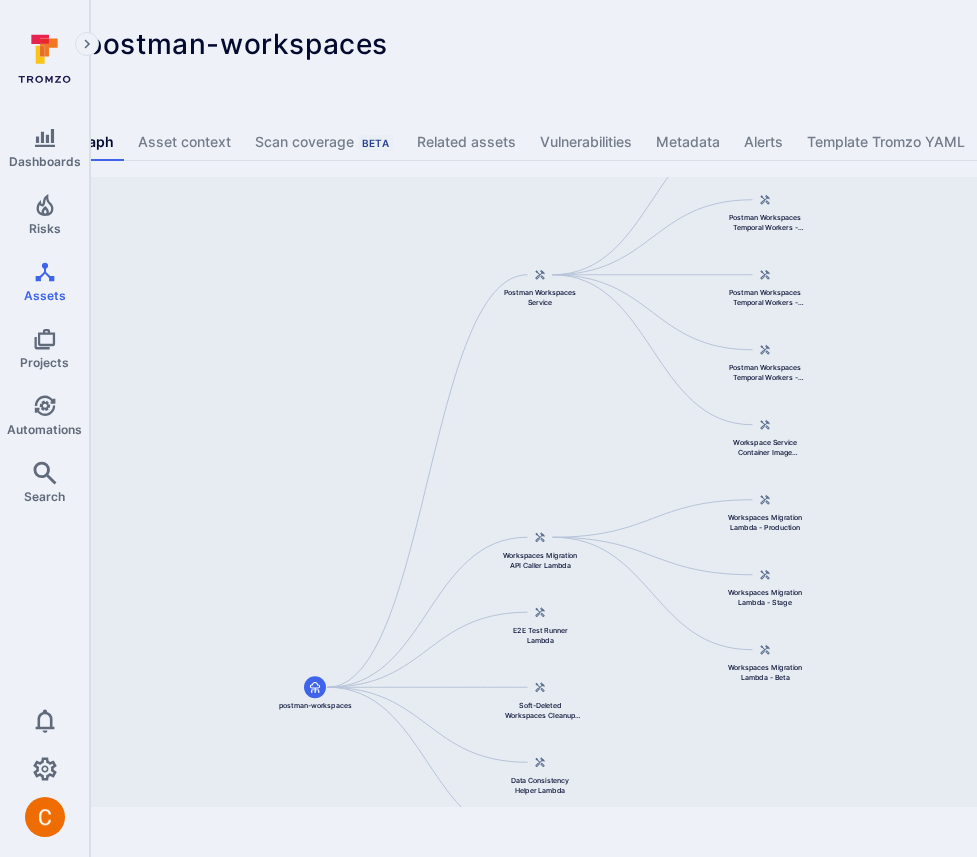 scroll, scrollTop: 0, scrollLeft: 161, axis: horizontal 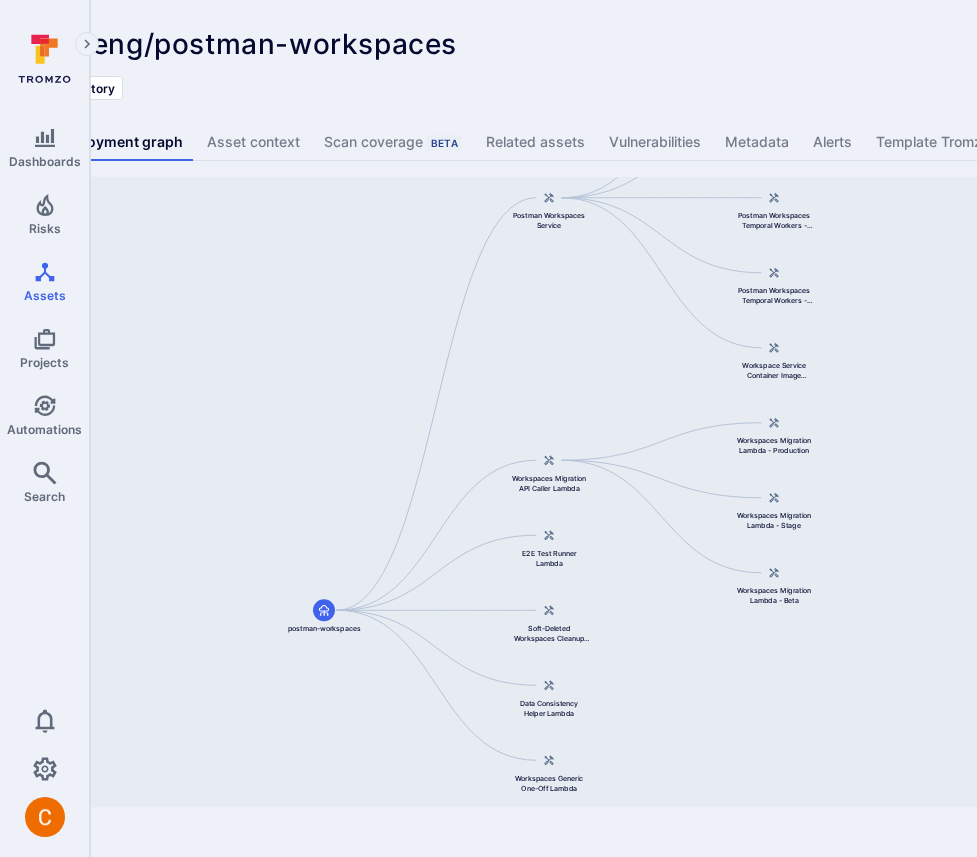 drag, startPoint x: 413, startPoint y: 516, endPoint x: 347, endPoint y: 518, distance: 66.0303 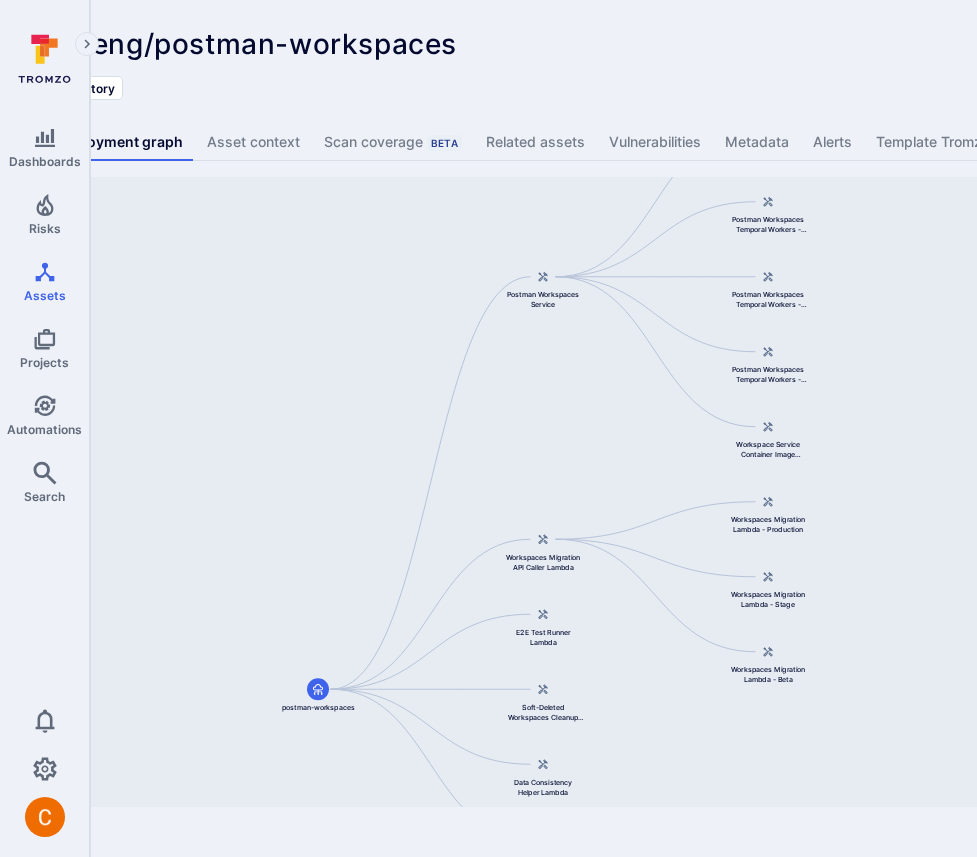 click on "postman-eng/postman-workspaces ...   Show  more Type: Code repository" at bounding box center (604, 64) 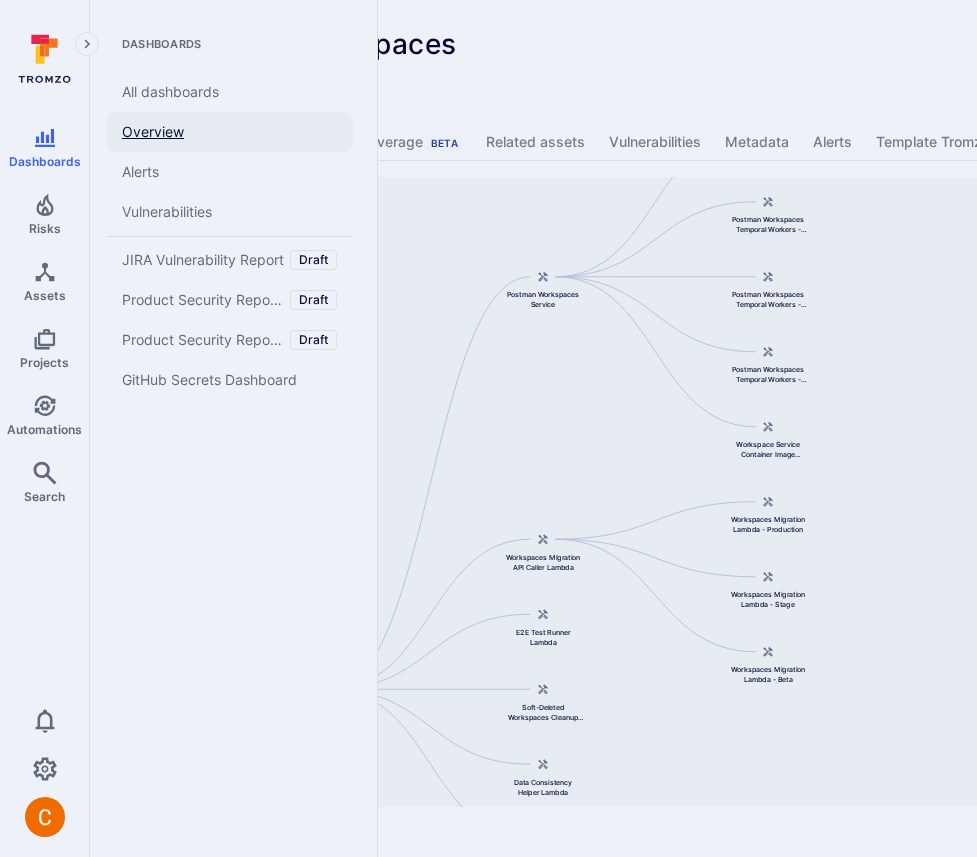 click on "Overview" at bounding box center (229, 132) 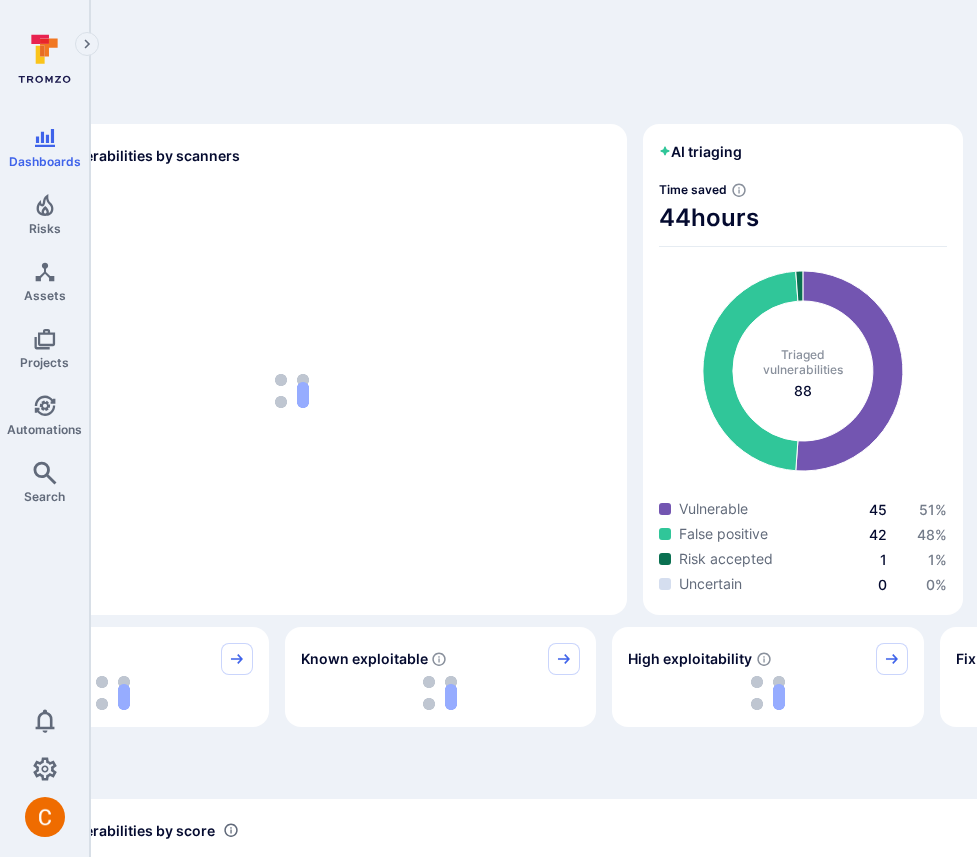 scroll, scrollTop: 0, scrollLeft: 444, axis: horizontal 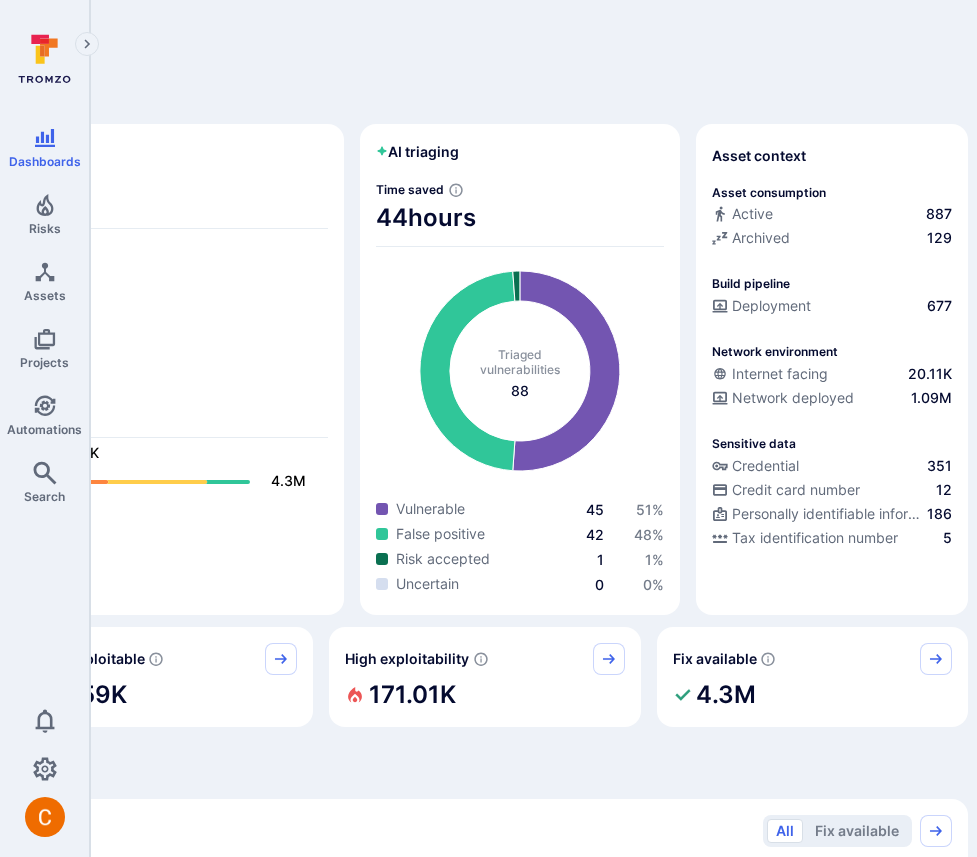 click on "Overview Discover Unresolved vulnerabilities by scanners Dev scanners Type Assets Vulnerabilities Secrets 64 292 SAST 249 10.96K SCA 717 24.98K Ops scanners Type Assets Vulnerabilities Vulnerability management 41,106 766.91K Cloud security 27,618 4.3M  AI triaging Time saved 44  hours Triaged   vulnerabilities 88 Vulnerable 45 51 % False positive 42 48 % Risk accepted 1 1 % Uncertain 0 0 % Asset context Asset consumption Active 887 Archived 129 Build pipeline Deployment 677 Network environment Internet facing 20.11K Network deployed 1.09M Sensitive data Credential 351 Credit card number 12 Personally identifiable information (PII) 186 Tax identification number 5 Must fix 31.43K Known exploitable 64.59K High exploitability 171.01K Fix available 4.3M Prioritize Unresolved vulnerabilities by score All Fix available Score settings View Add to score when: AI Triaging Recommendation (High Confidence) - Vulnerable +30 Known Exploited Vulnerability +20 High EPSS Score +20 External or Public Asset +20 CWE Top 25 +20 0" at bounding box center [321, 1113] 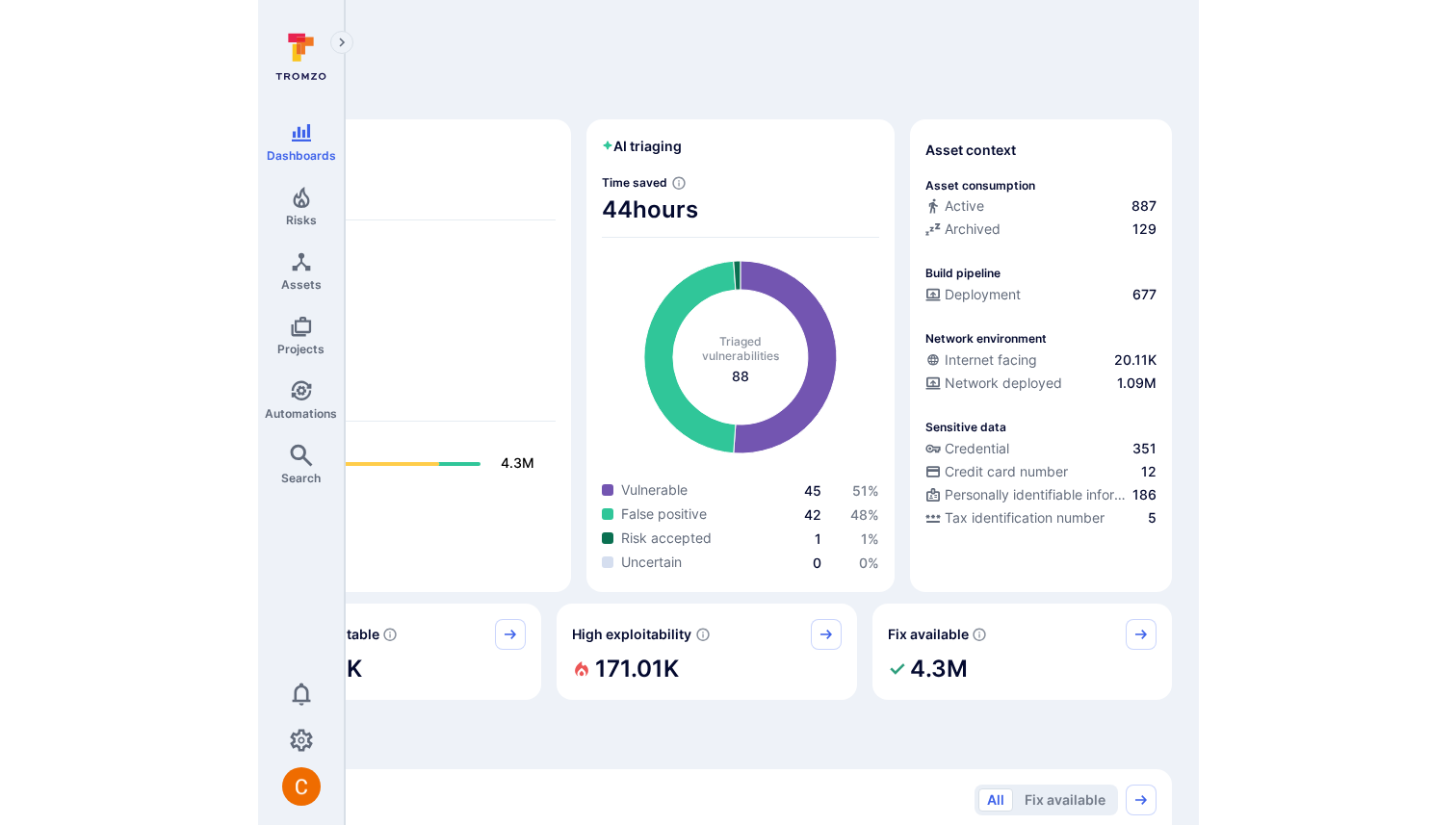 scroll, scrollTop: 0, scrollLeft: 0, axis: both 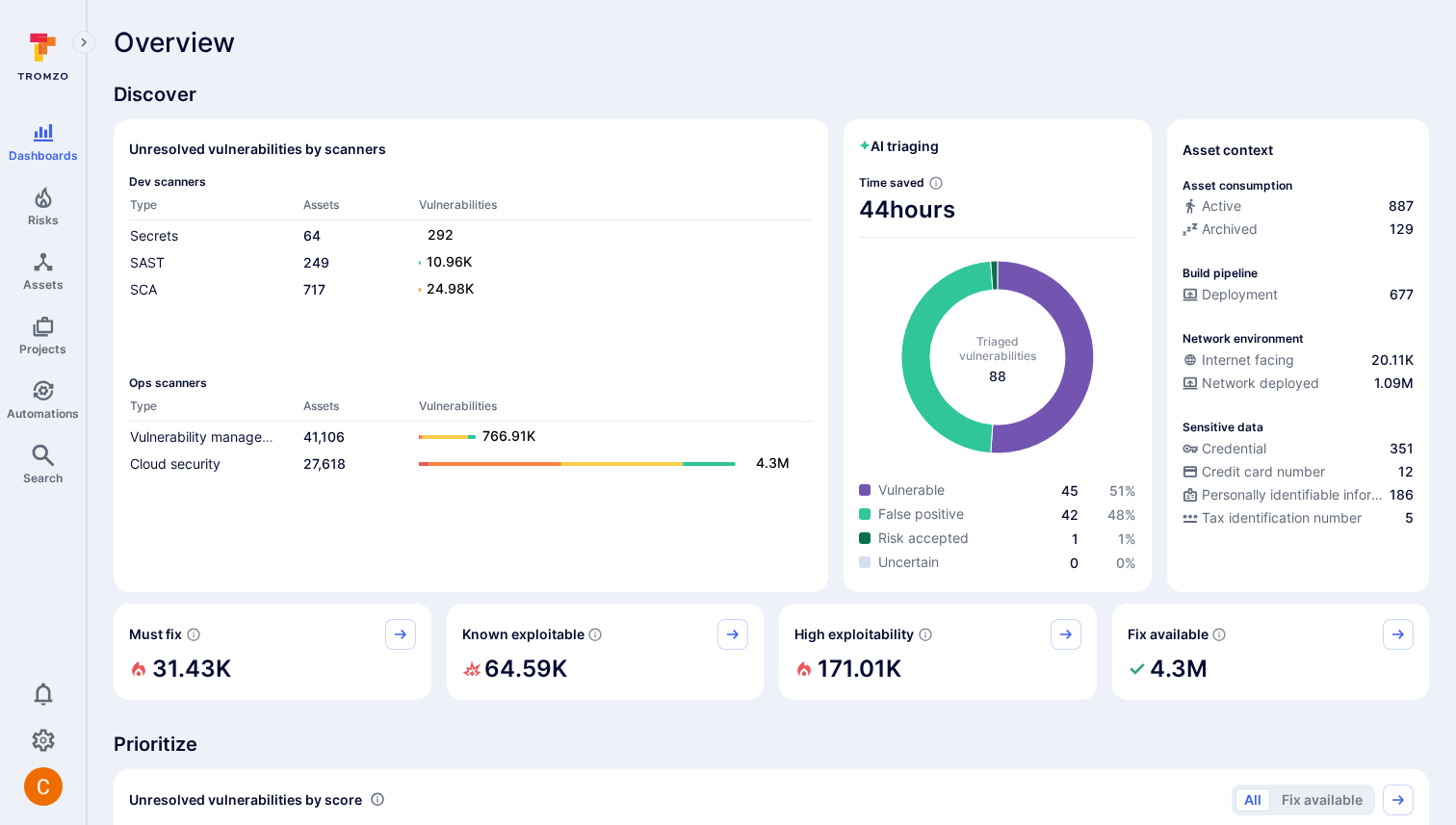 click on "Overview Discover Unresolved vulnerabilities by scanners Dev scanners Type Assets Vulnerabilities Secrets 64 292 SAST 249 10.96K SCA 717 24.98K Ops scanners Type Assets Vulnerabilities Vulnerability management 41,106 766.91K Cloud security 27,618 4.3M  AI triaging Time saved 44  hours Triaged   vulnerabilities 88 Vulnerable 45 51 % False positive 42 48 % Risk accepted 1 1 % Uncertain 0 0 % Asset context Asset consumption Active 887 Archived 129 Build pipeline Deployment 677 Network environment Internet facing 20.11K Network deployed 1.09M Sensitive data Credential 351 Credit card number 12 Personally identifiable information (PII) 186 Tax identification number 5 Must fix 31.43K Known exploitable 64.59K High exploitability 171.01K Fix available 4.3M Prioritize Unresolved vulnerabilities by score All Fix available Score settings View Add to score when: AI Triaging Recommendation (High Confidence) - Vulnerable +30 Known Exploited Vulnerability +20 High EPSS Score +20 External or Public Asset +20 CWE Top 25 +20 0" at bounding box center (771, 1071) 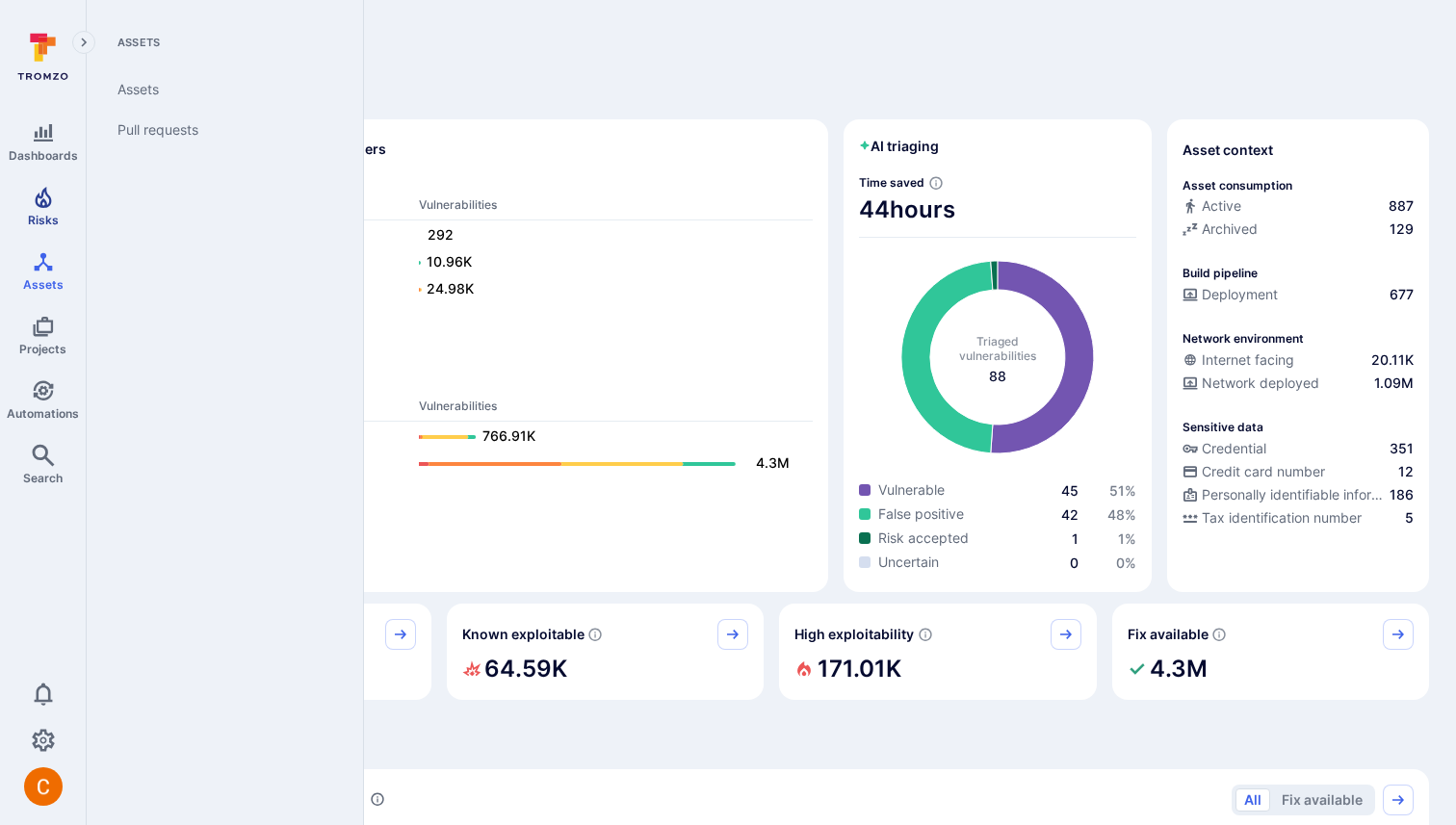click 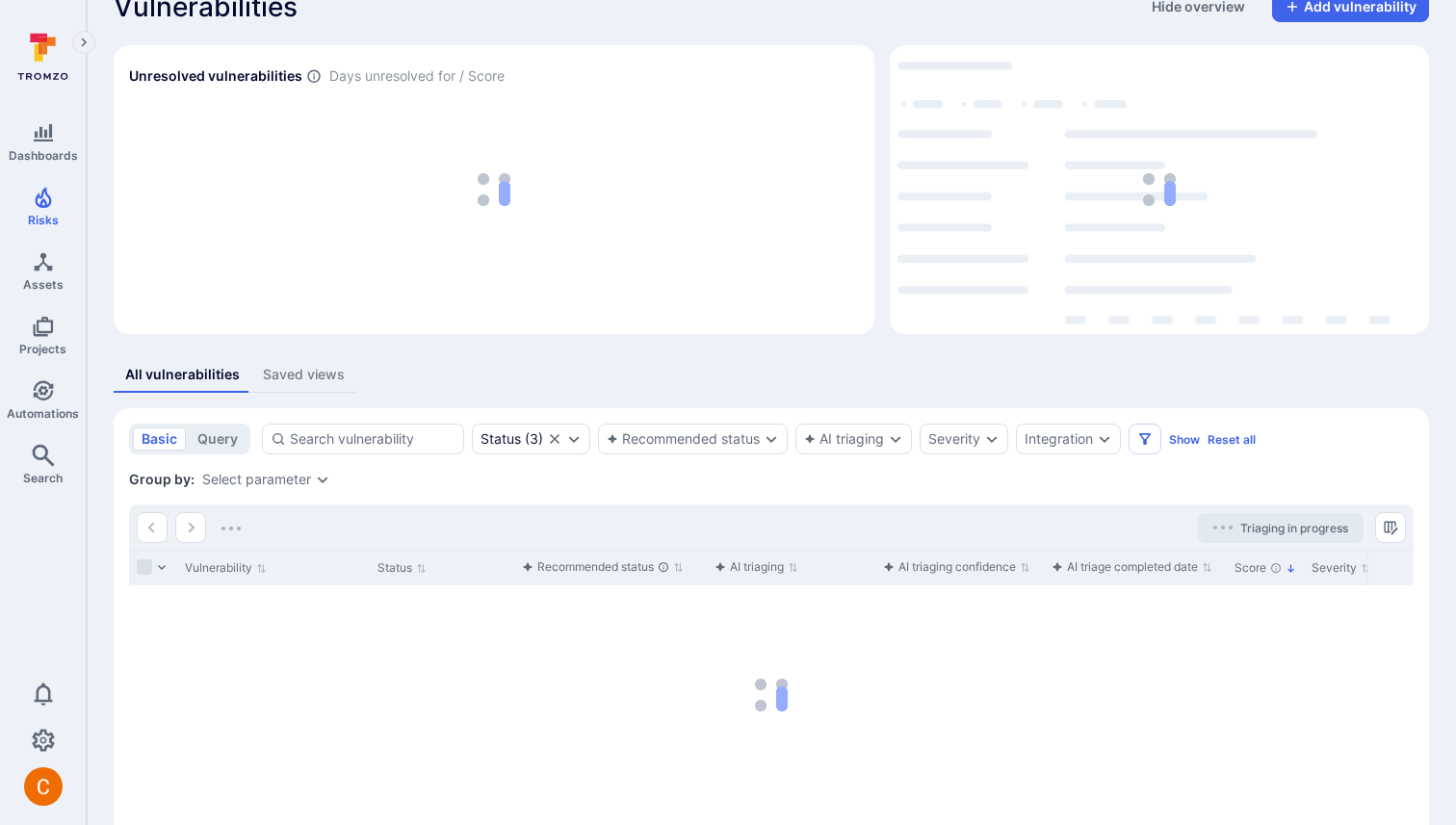 scroll, scrollTop: 39, scrollLeft: 0, axis: vertical 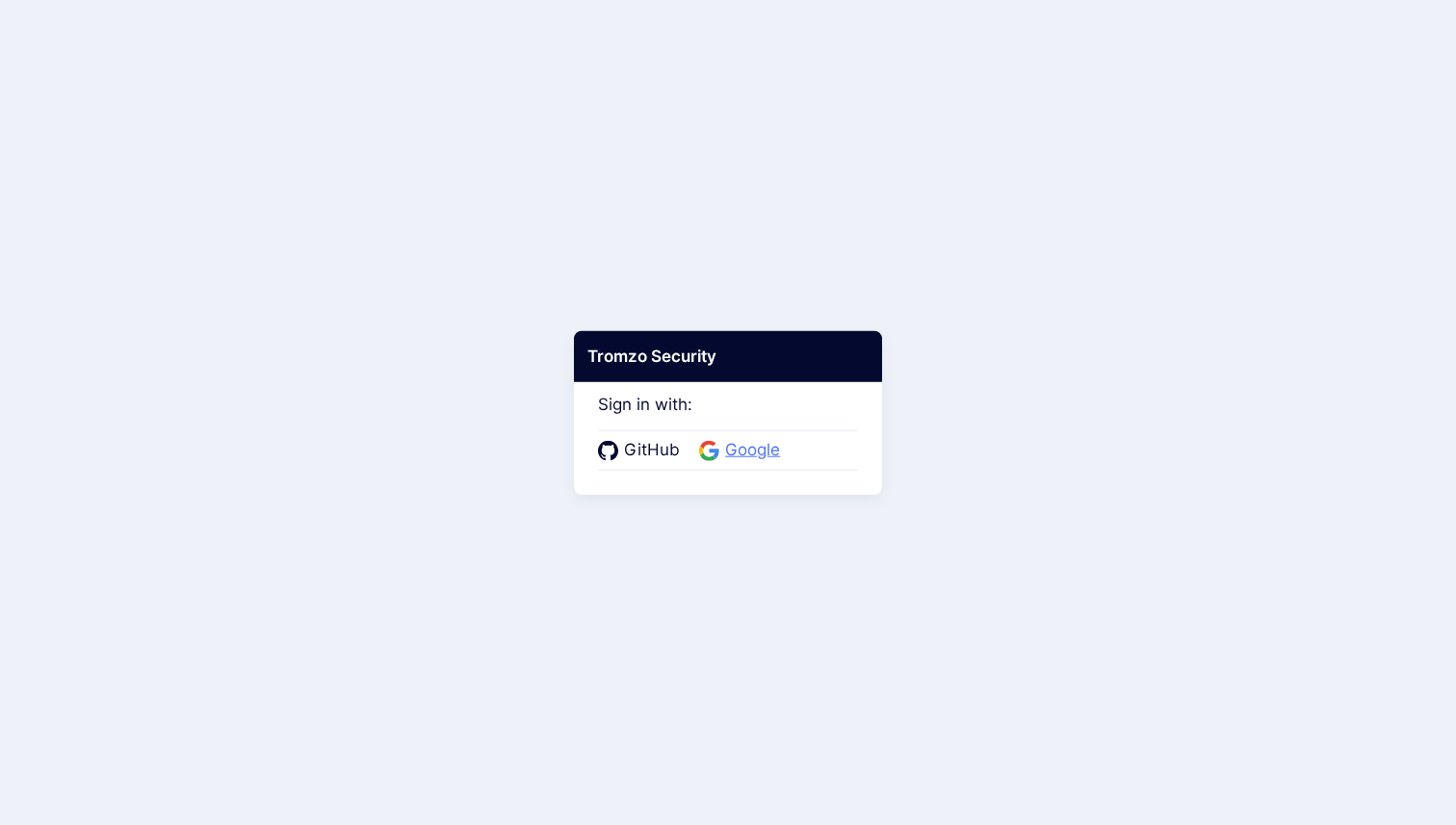 click on "Google" at bounding box center (752, 451) 